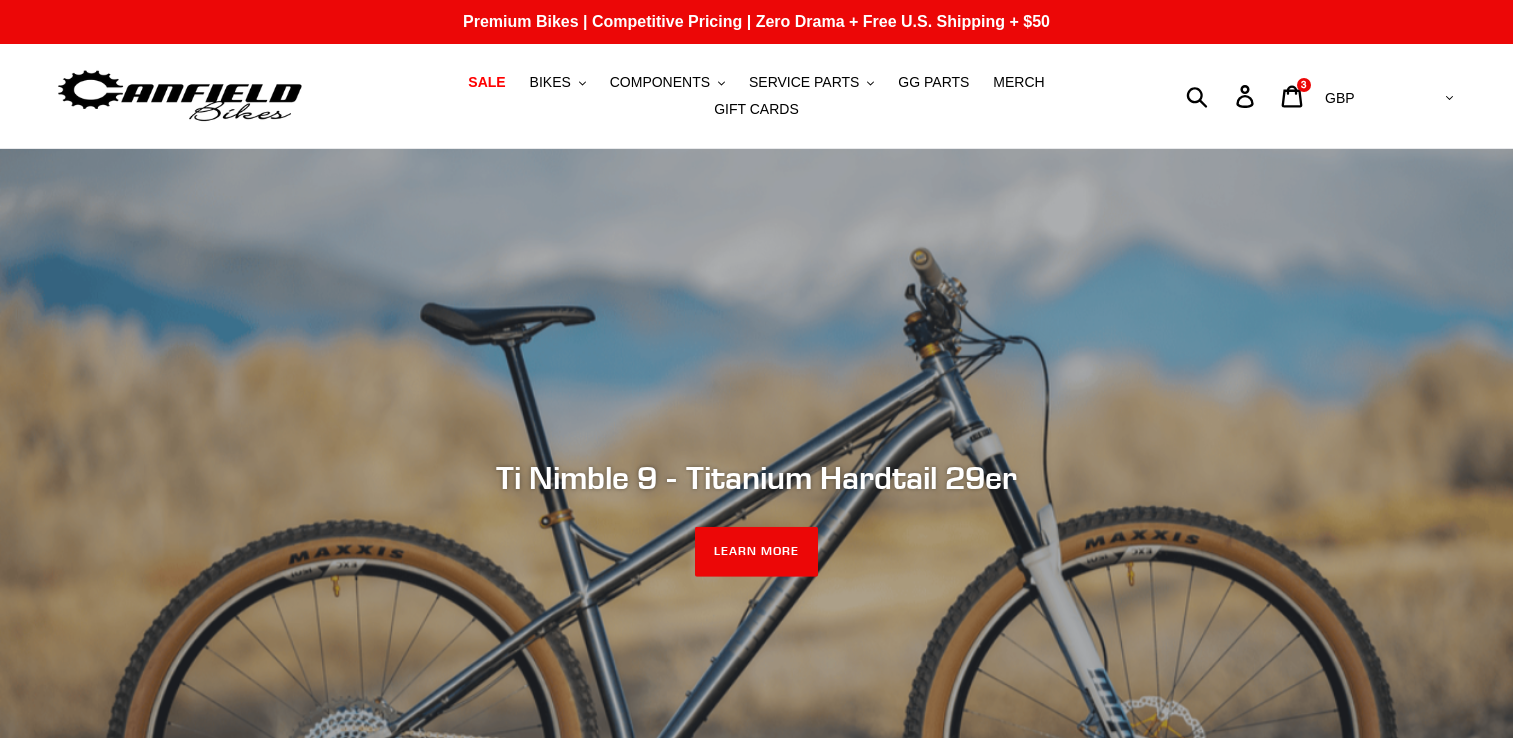 scroll, scrollTop: 0, scrollLeft: 0, axis: both 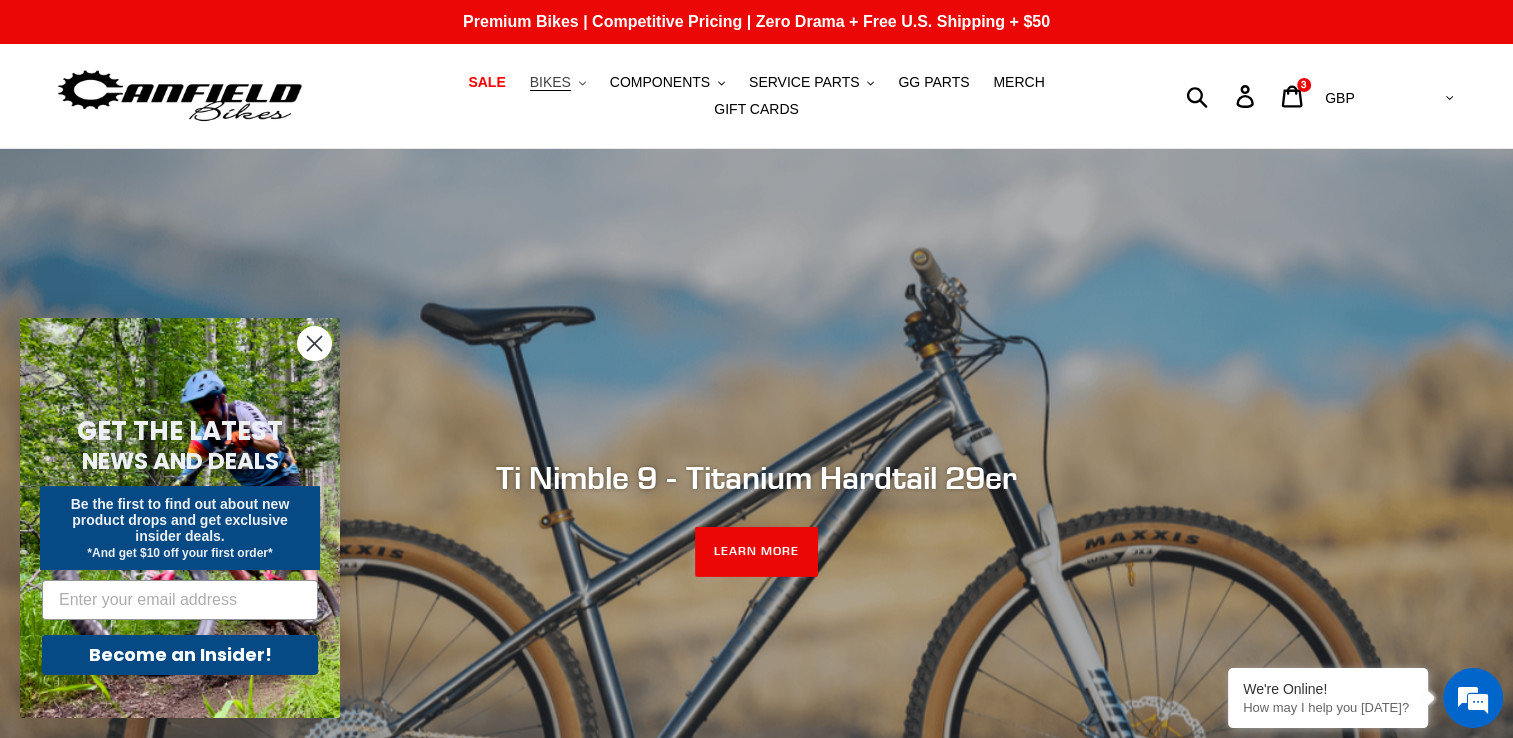 click on "BIKES" at bounding box center [550, 82] 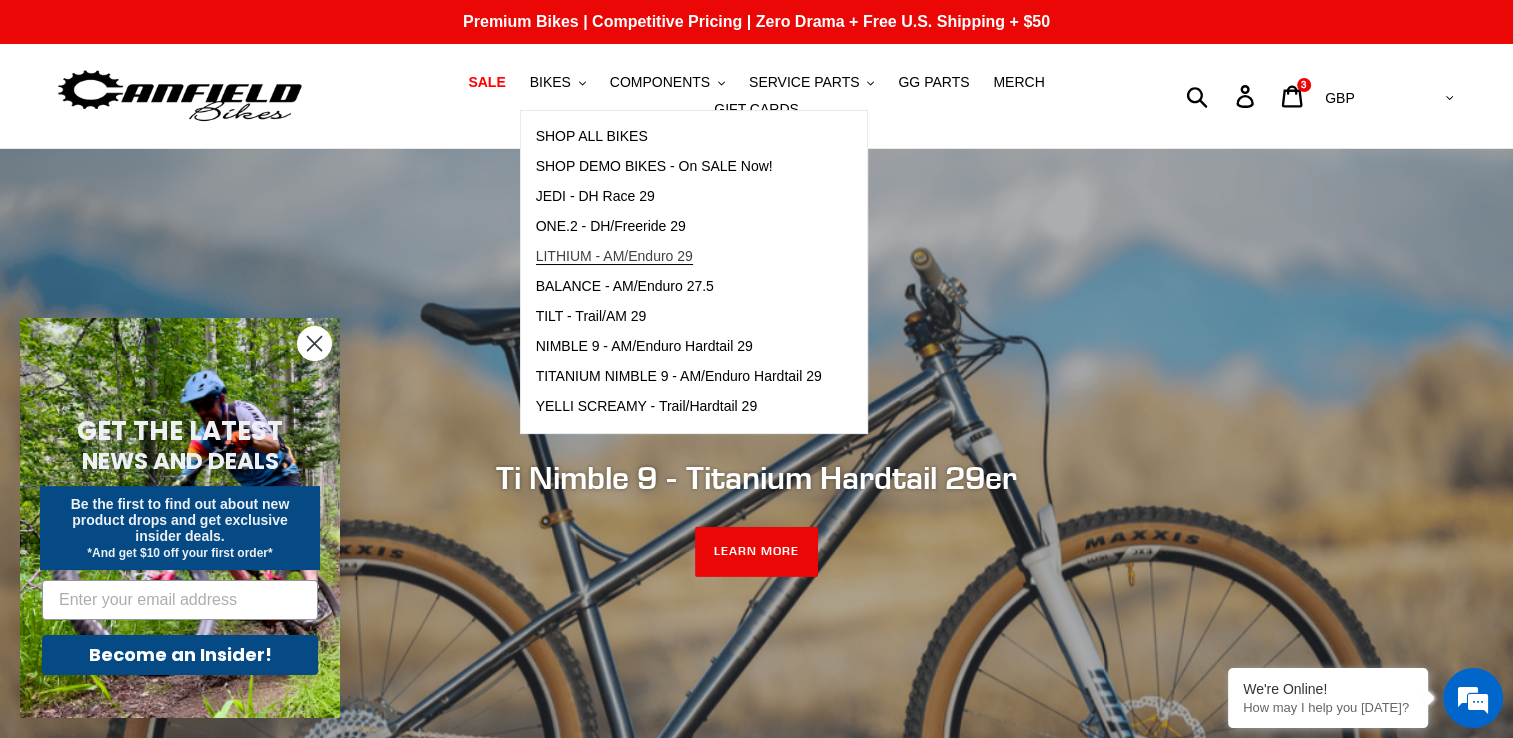 click on "LITHIUM - AM/Enduro 29" at bounding box center [614, 256] 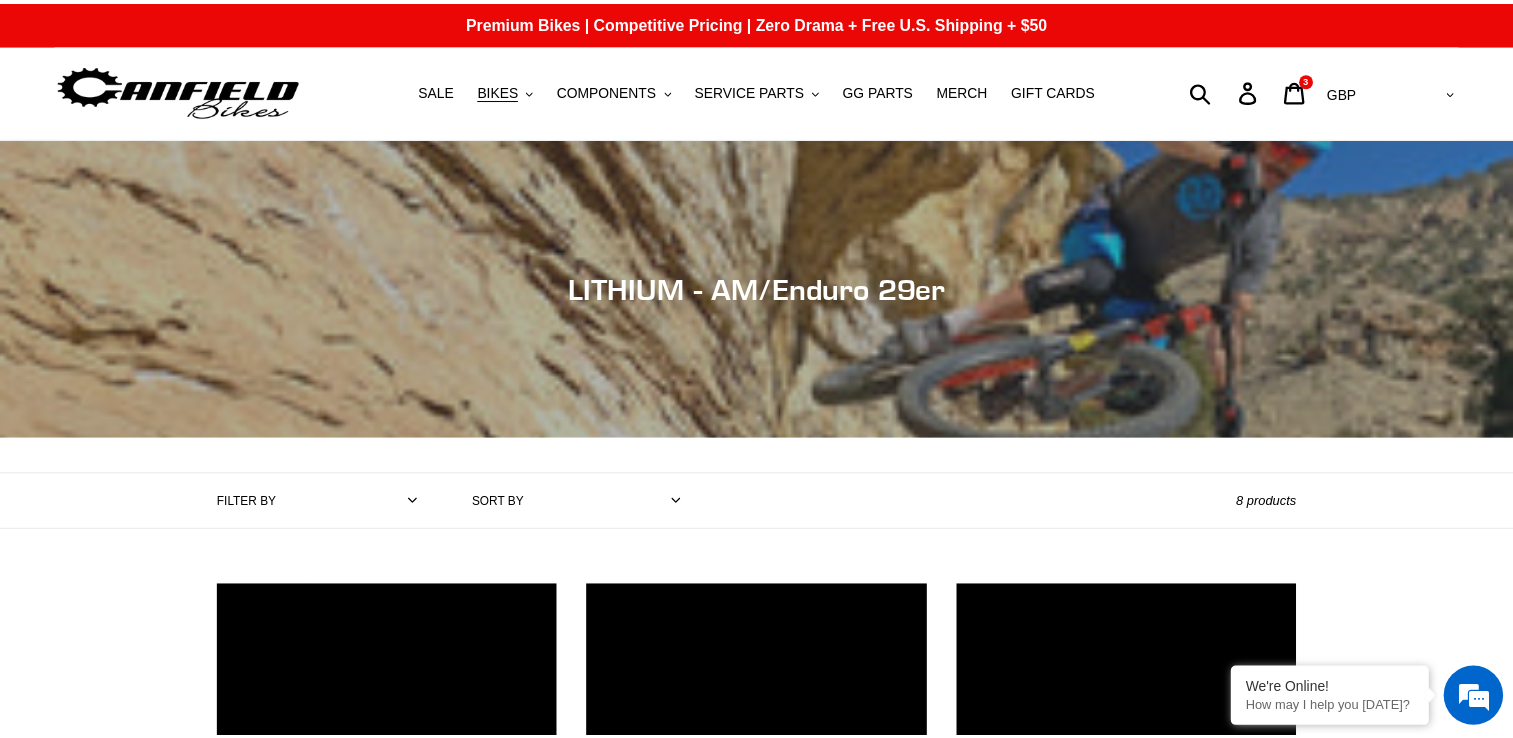 scroll, scrollTop: 0, scrollLeft: 0, axis: both 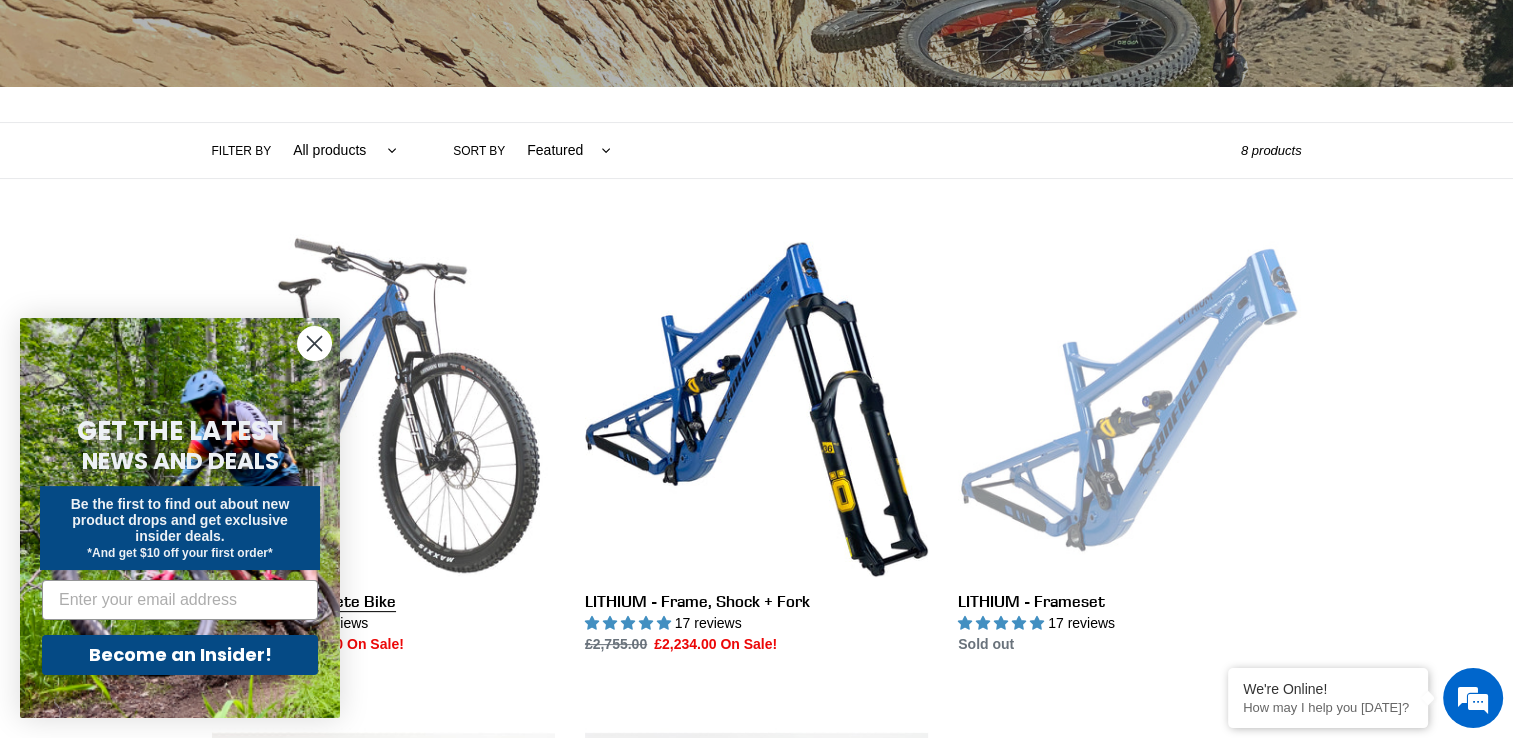 click on "LITHIUM - Complete Bike" at bounding box center [383, 444] 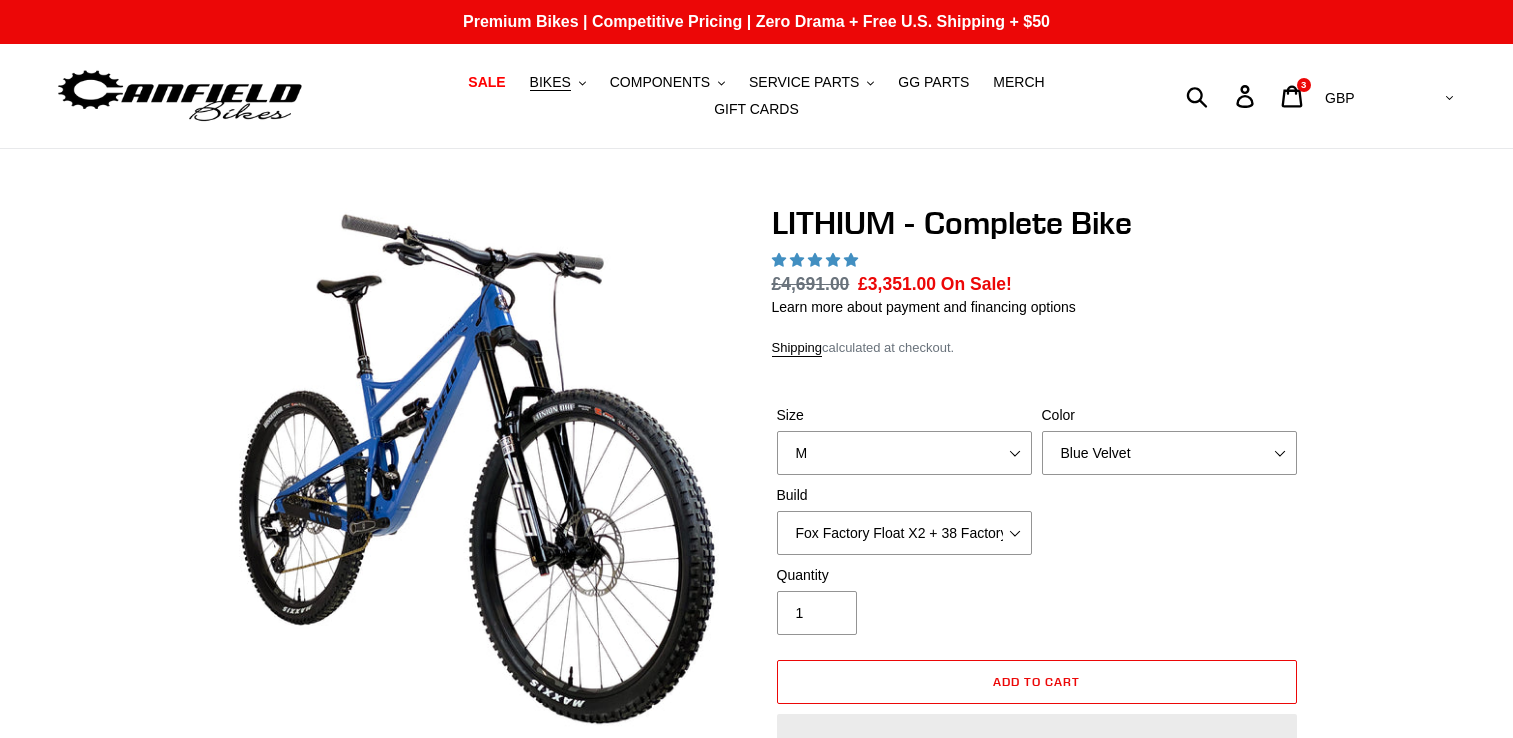 scroll, scrollTop: 0, scrollLeft: 0, axis: both 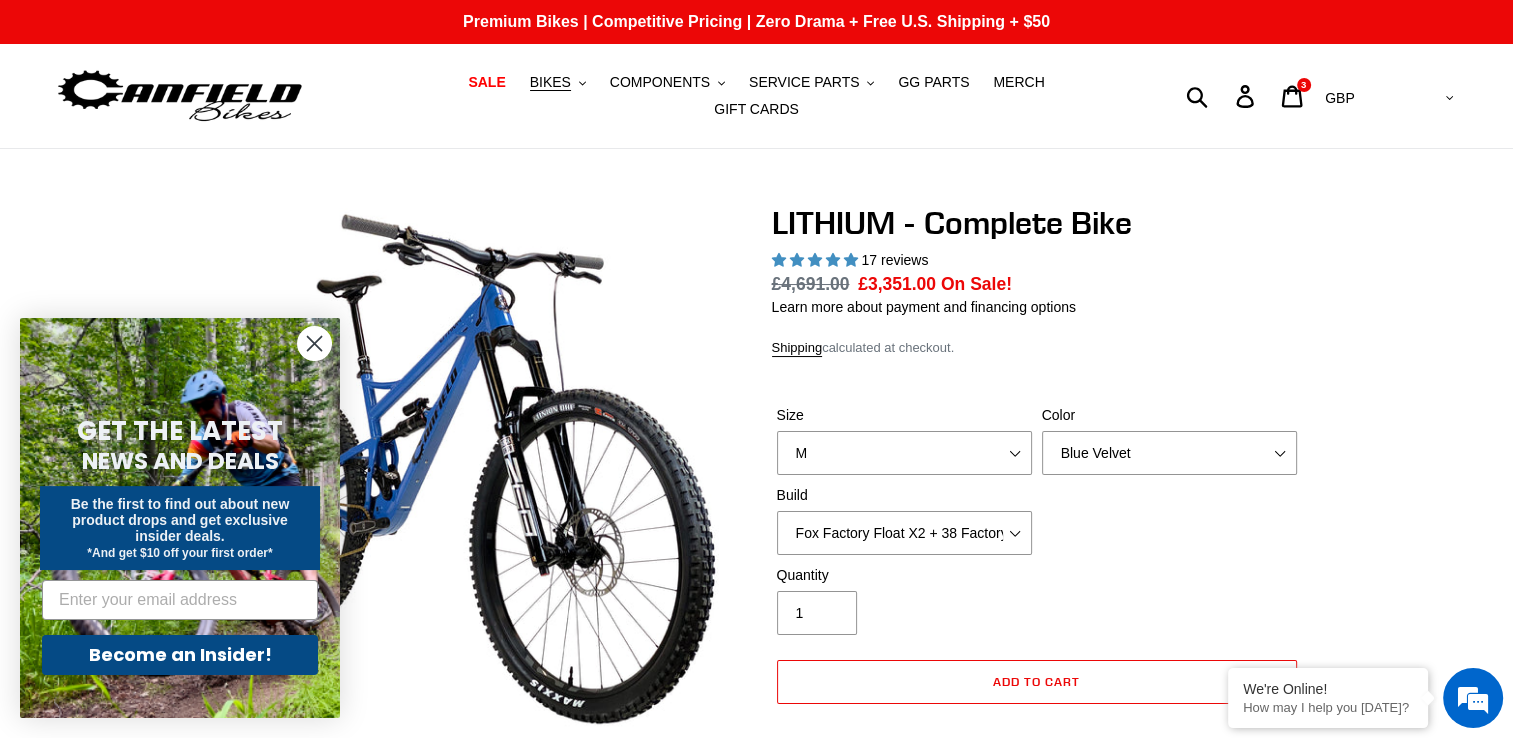 select on "highest-rating" 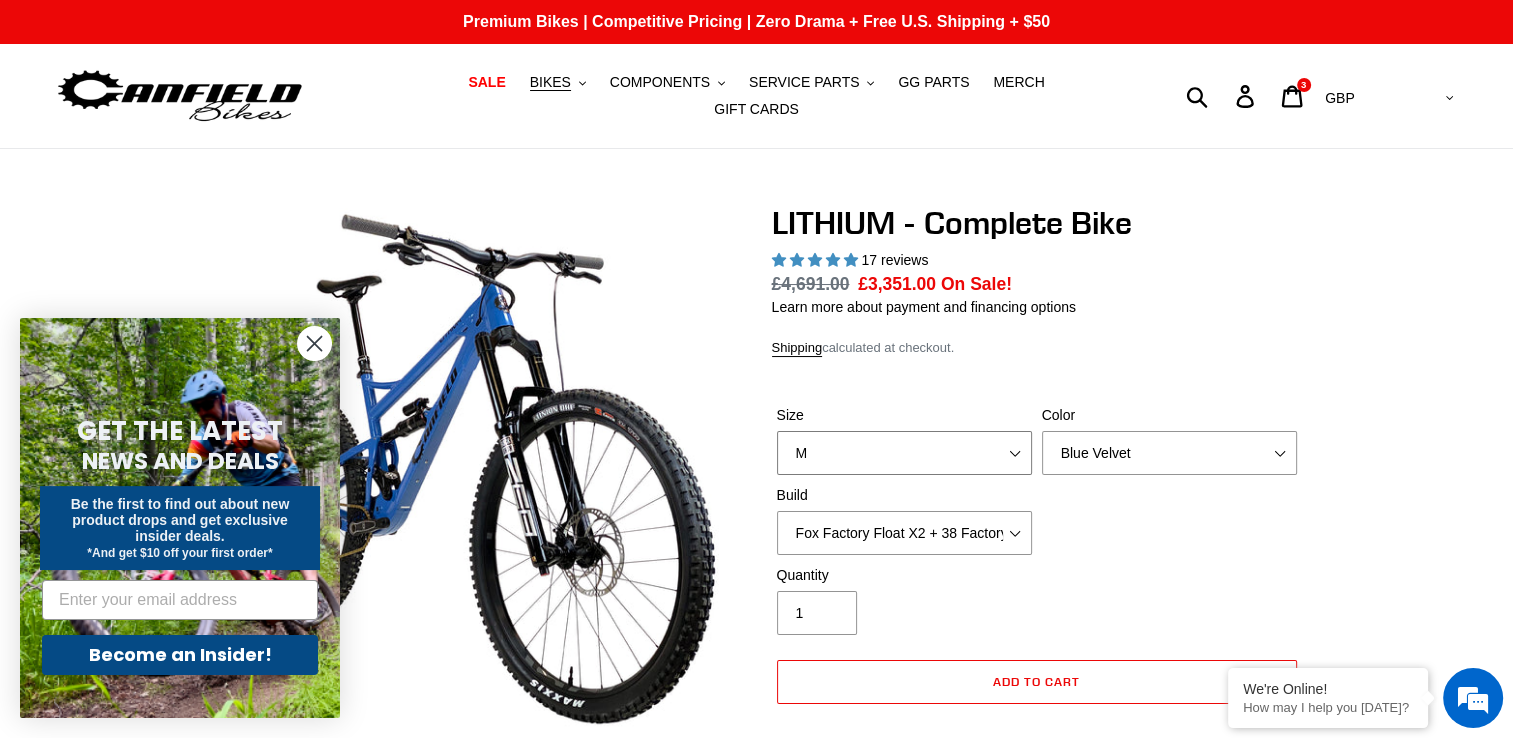 click on "S
M
L
XL" at bounding box center (904, 453) 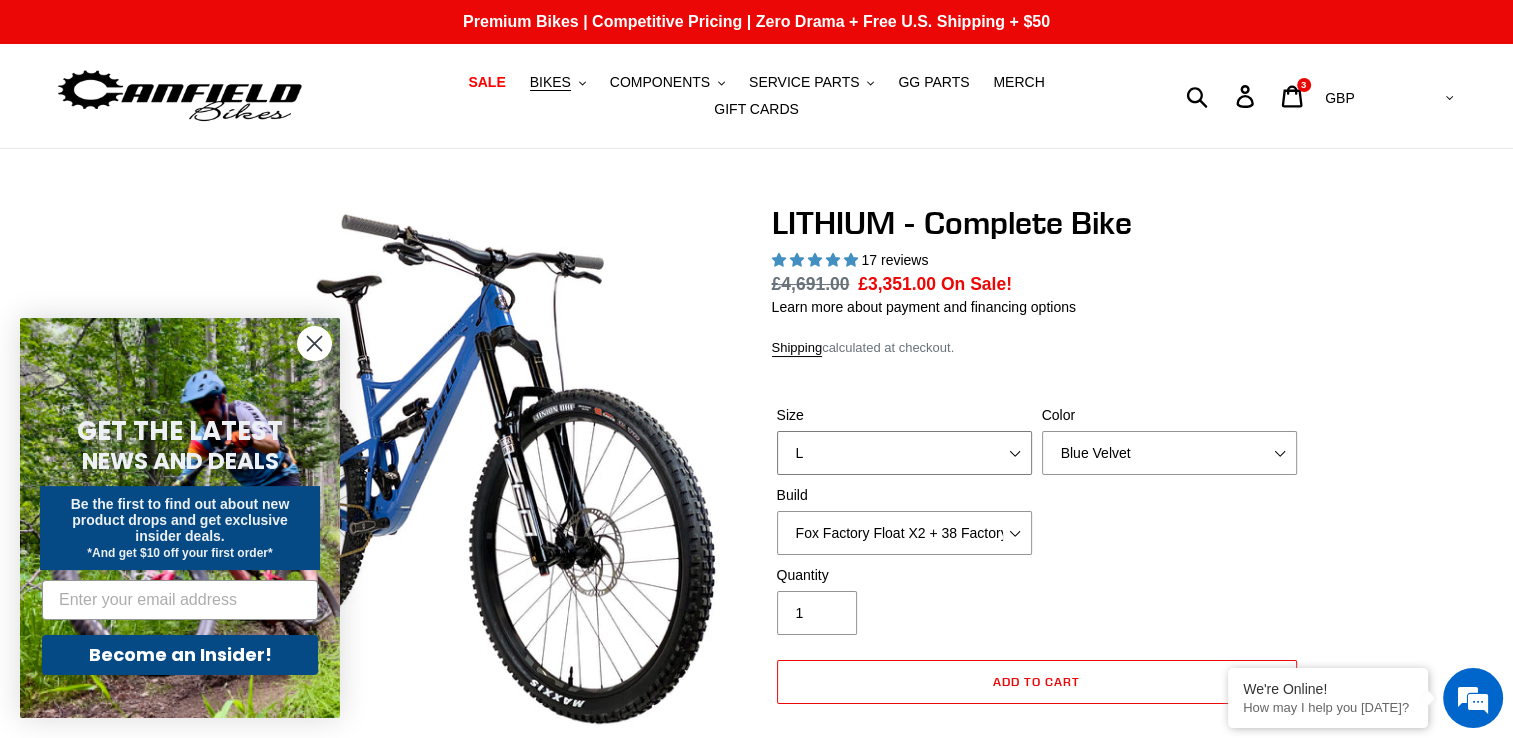 click on "S
M
L
XL" at bounding box center (904, 453) 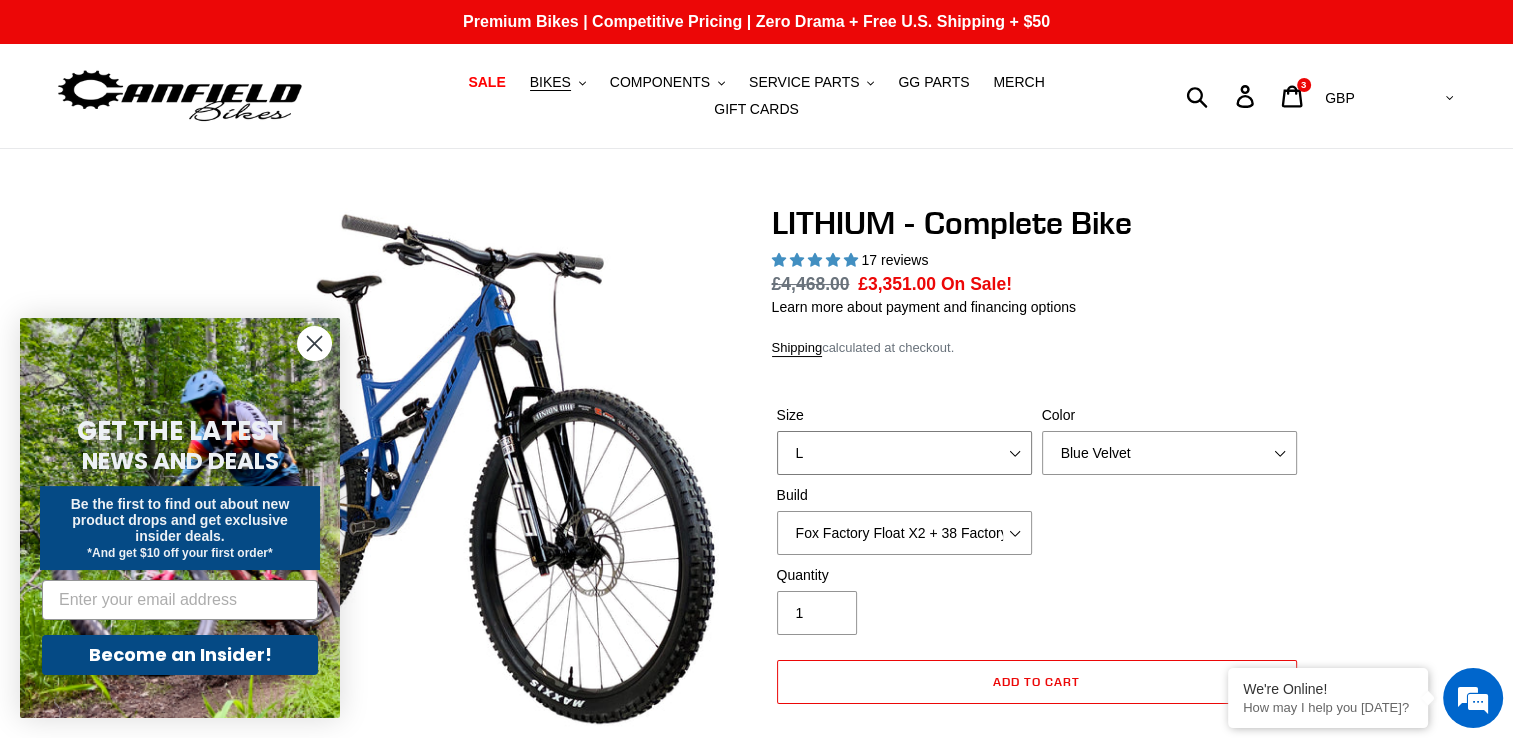 click on "S
M
L
XL" at bounding box center (904, 453) 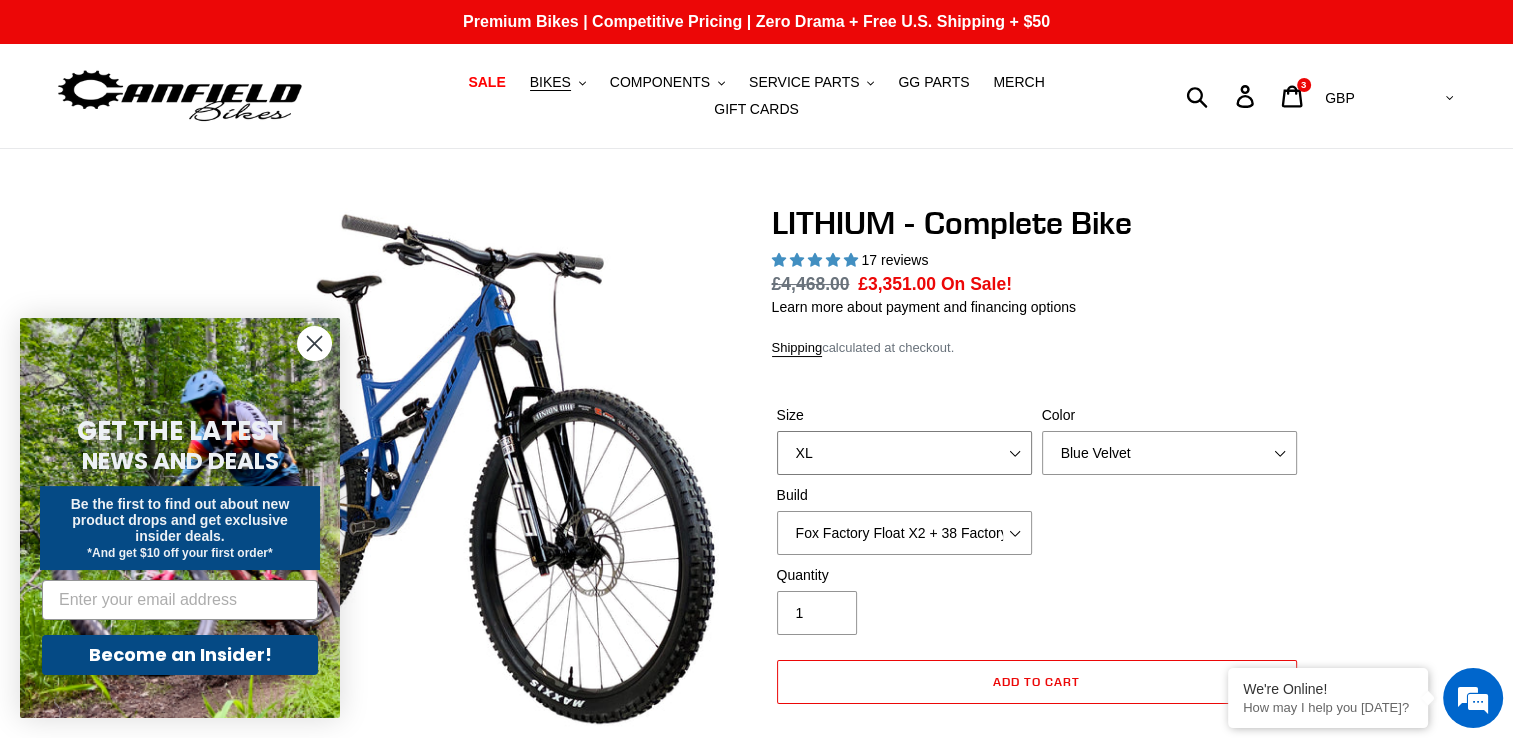 click on "S
M
L
XL" at bounding box center [904, 453] 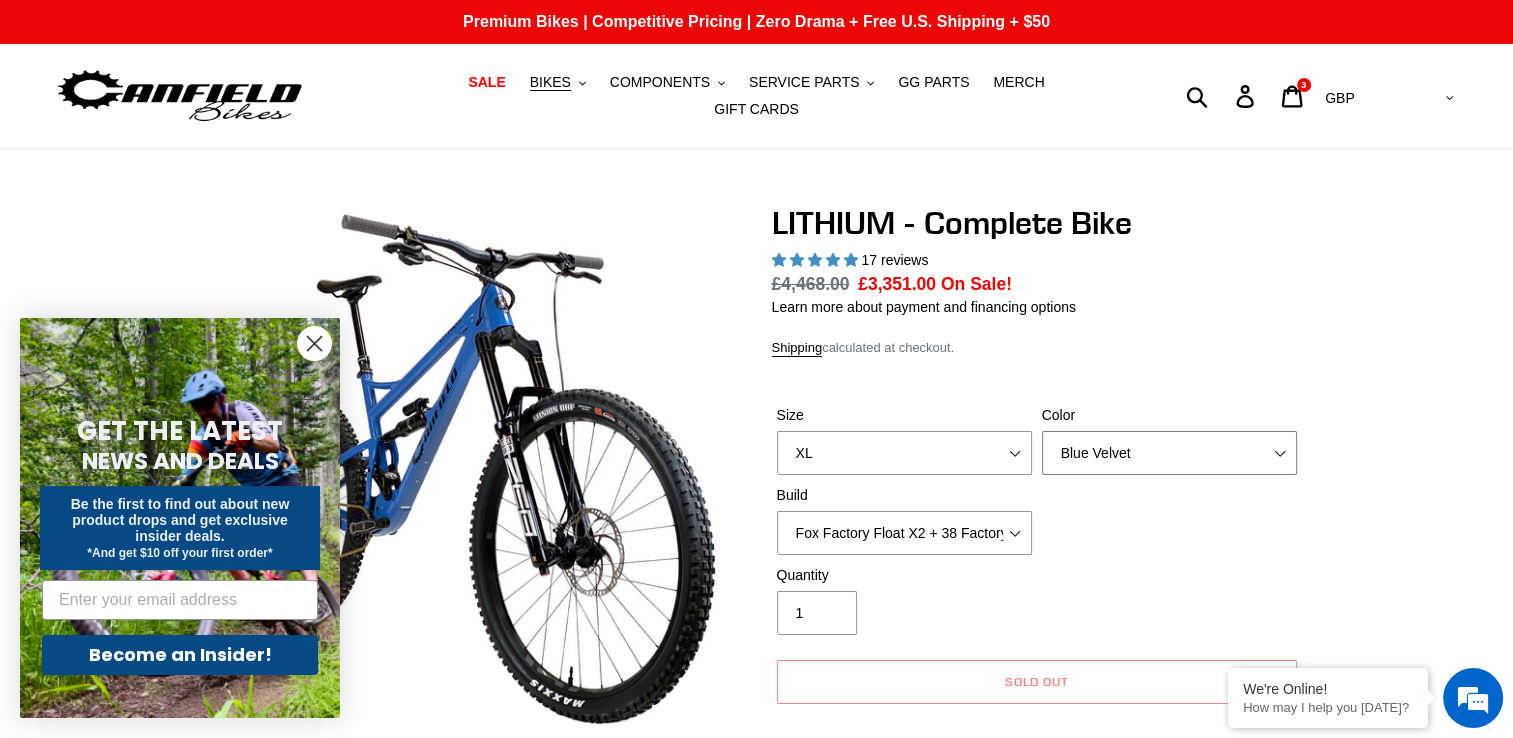 click on "Gnarigold
Blue Velvet
Stealth Black" at bounding box center (1169, 453) 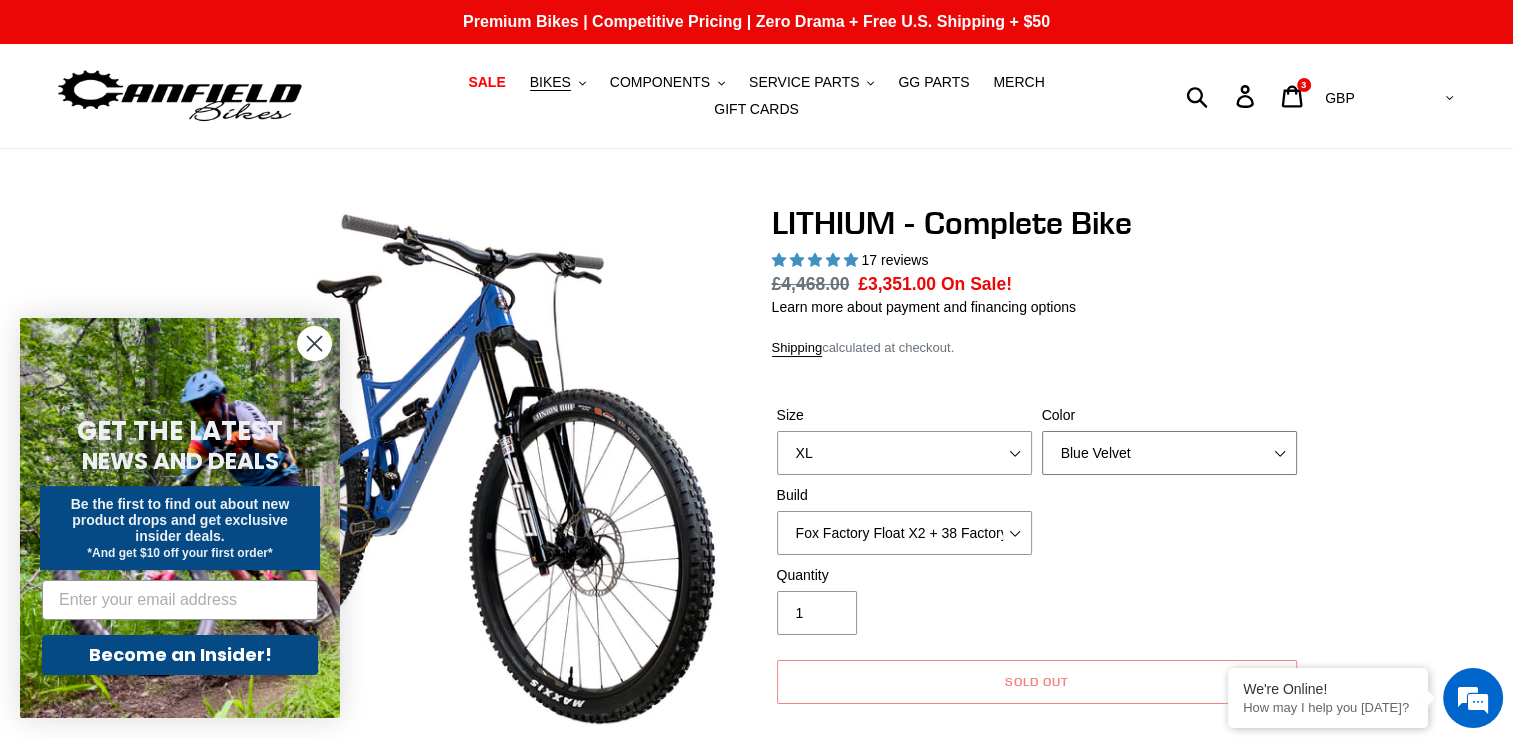 select on "Stealth Black" 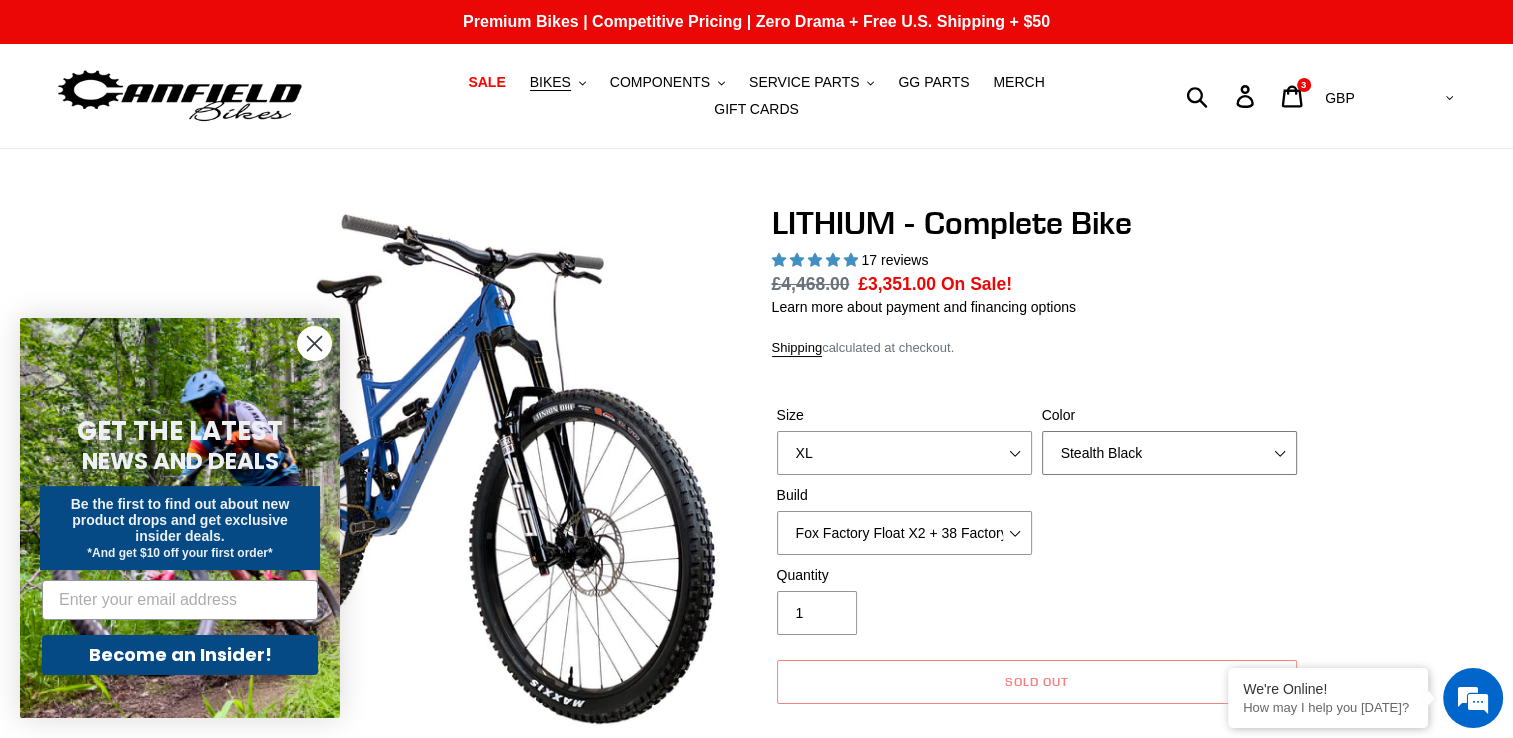 click on "Gnarigold
Blue Velvet
Stealth Black" at bounding box center (1169, 453) 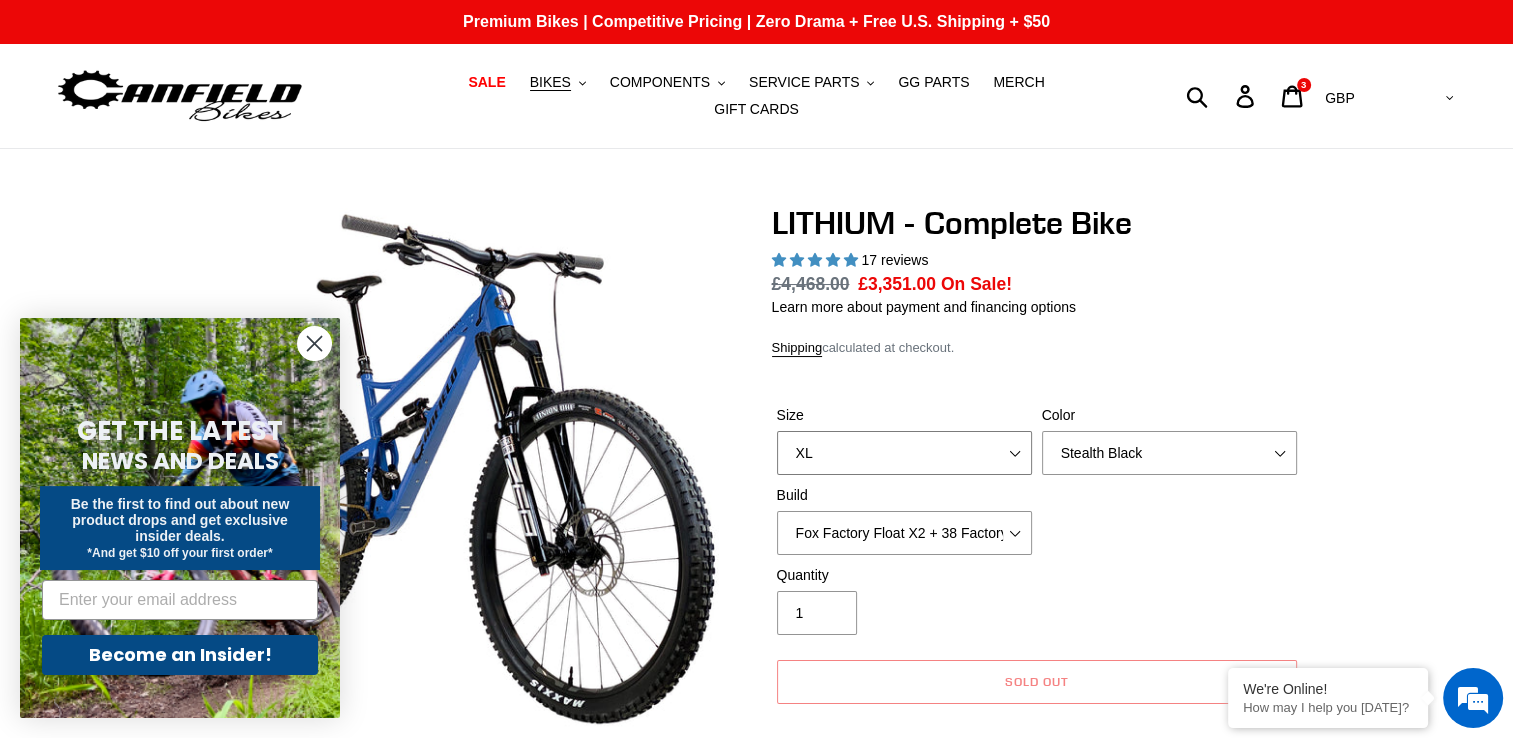 click on "S
M
L
XL" at bounding box center (904, 453) 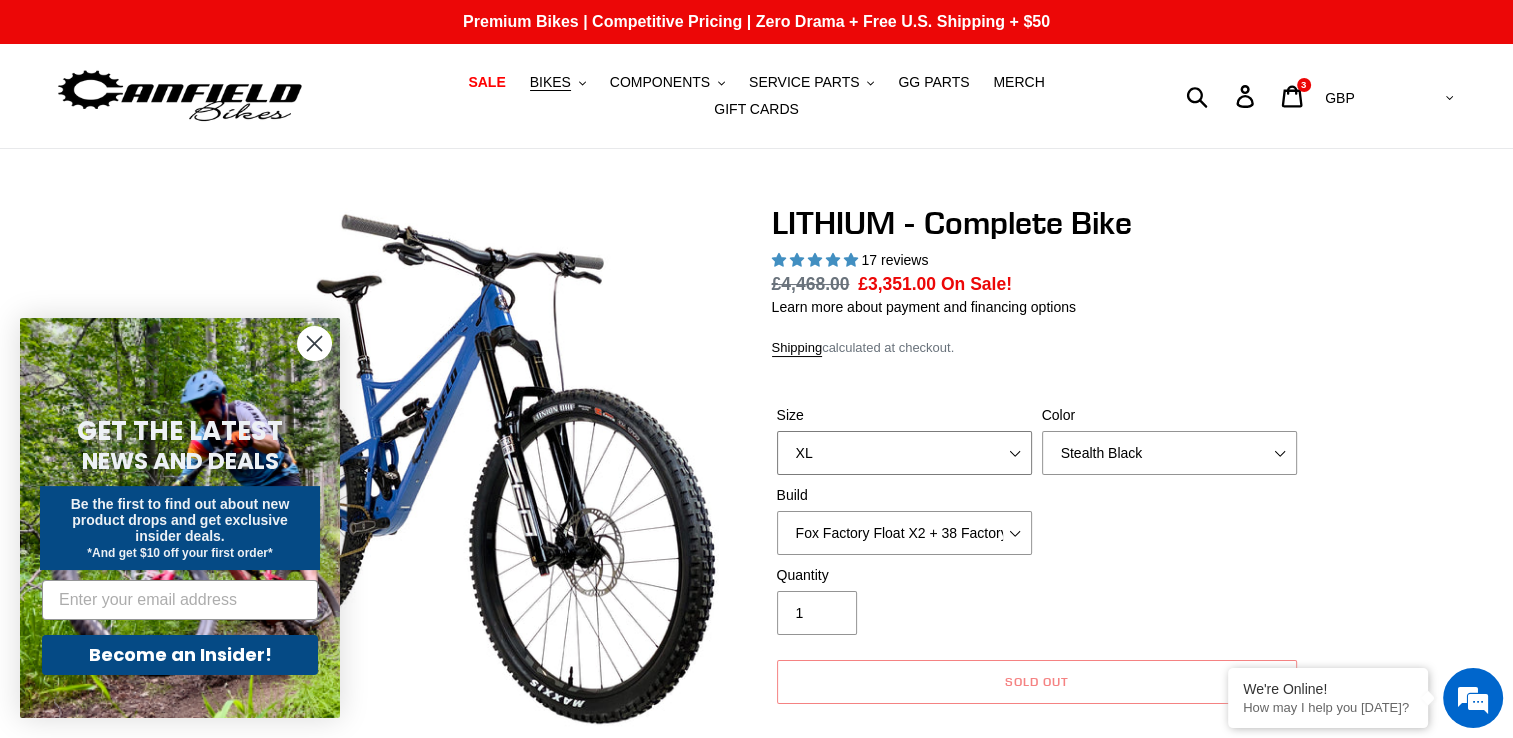 select on "L" 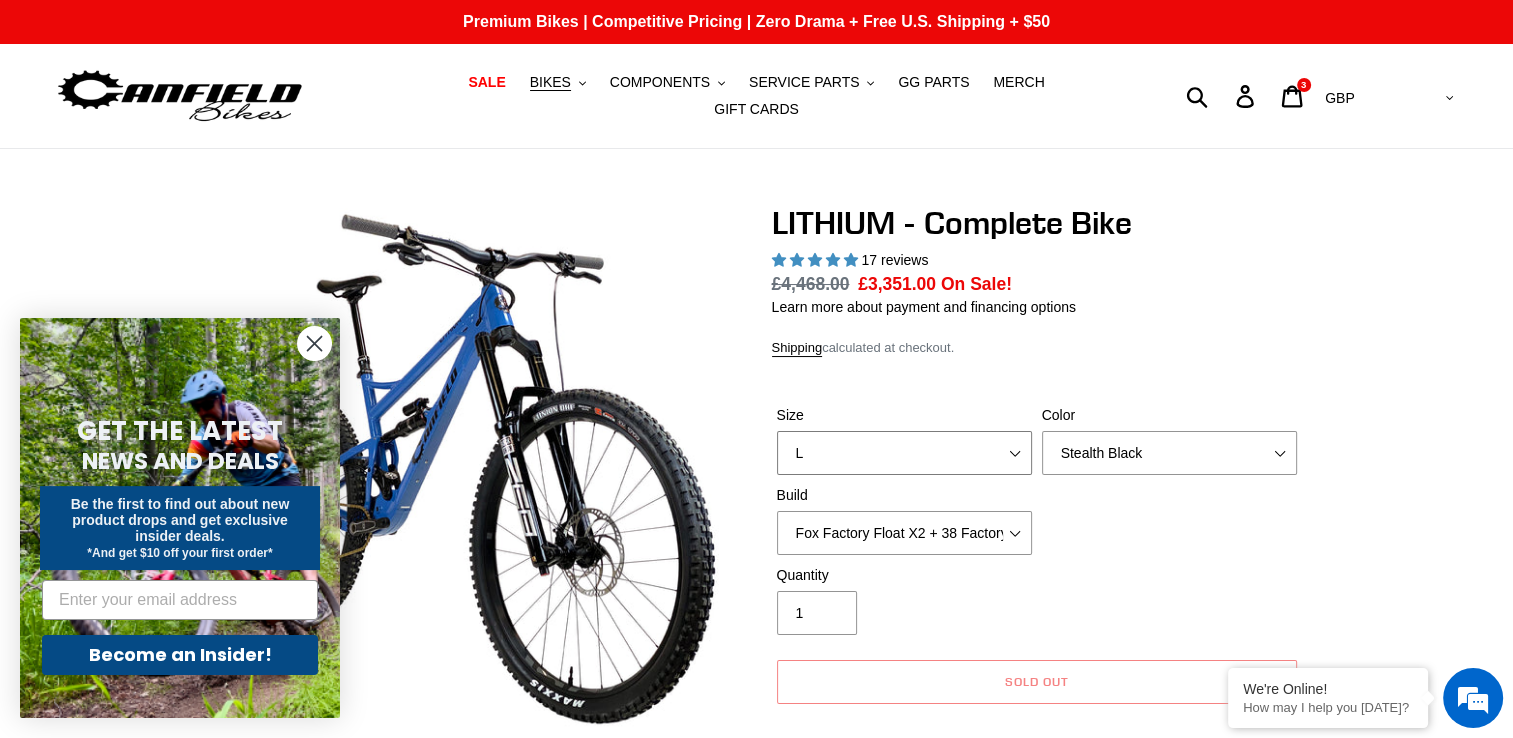 click on "S
M
L
XL" at bounding box center (904, 453) 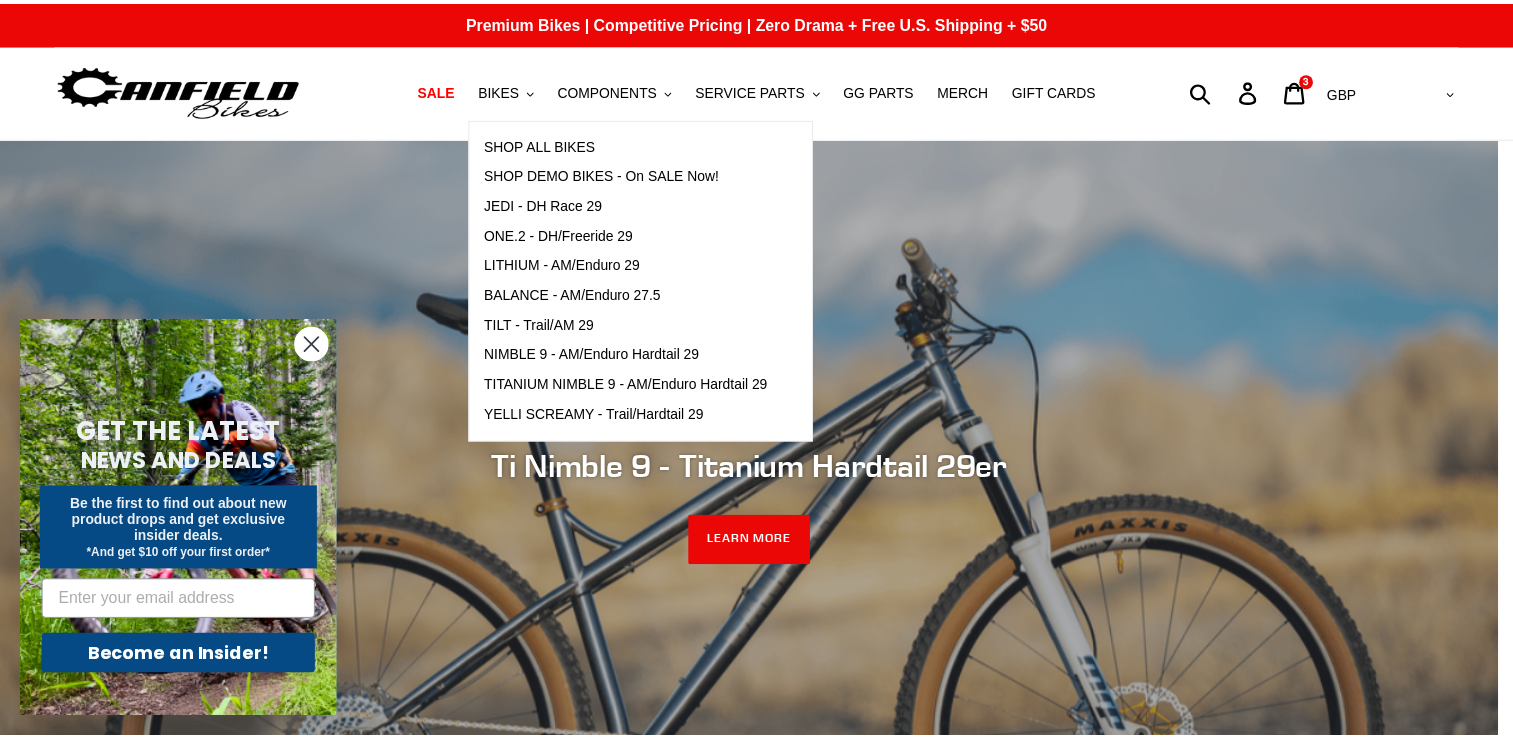 scroll, scrollTop: 0, scrollLeft: 0, axis: both 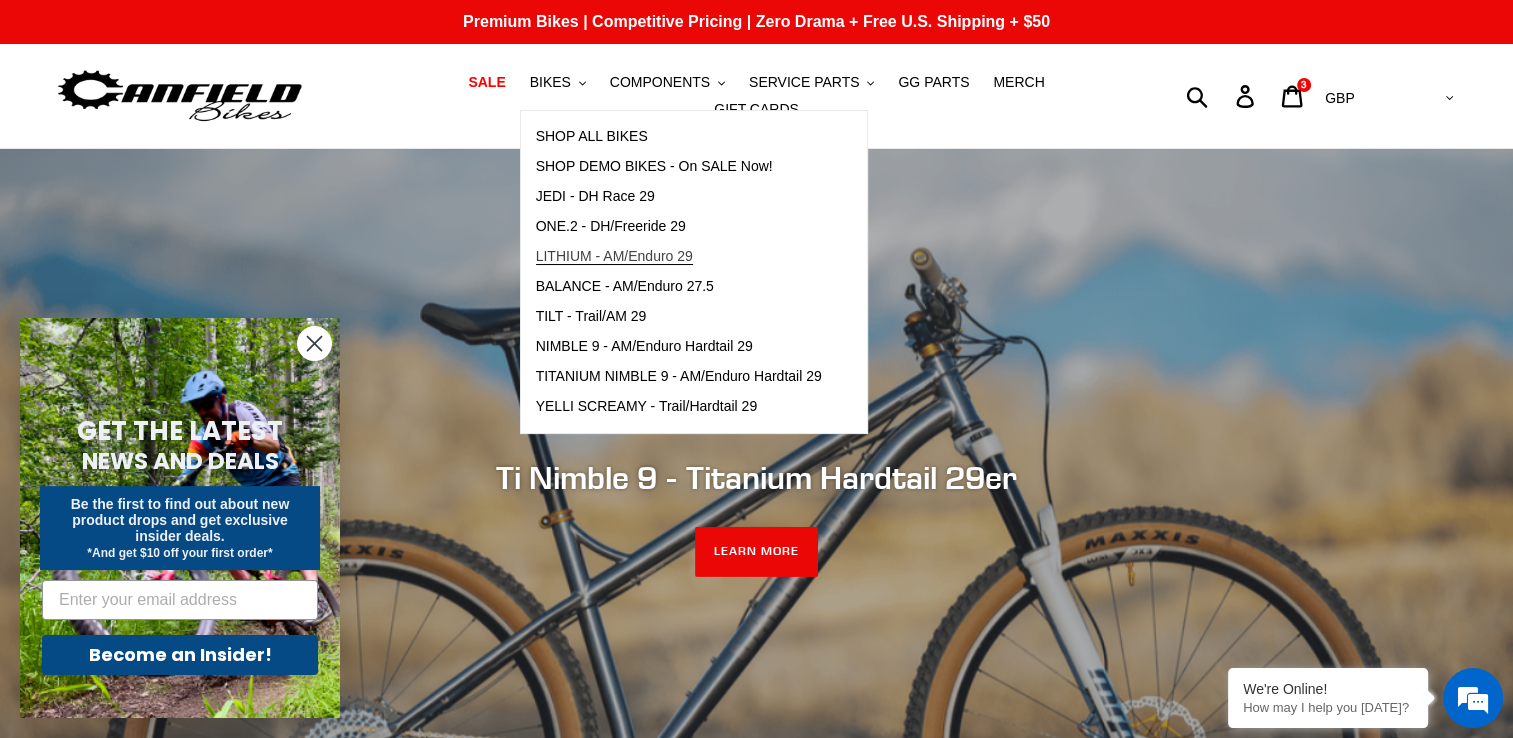 click on "LITHIUM - AM/Enduro 29" at bounding box center (614, 256) 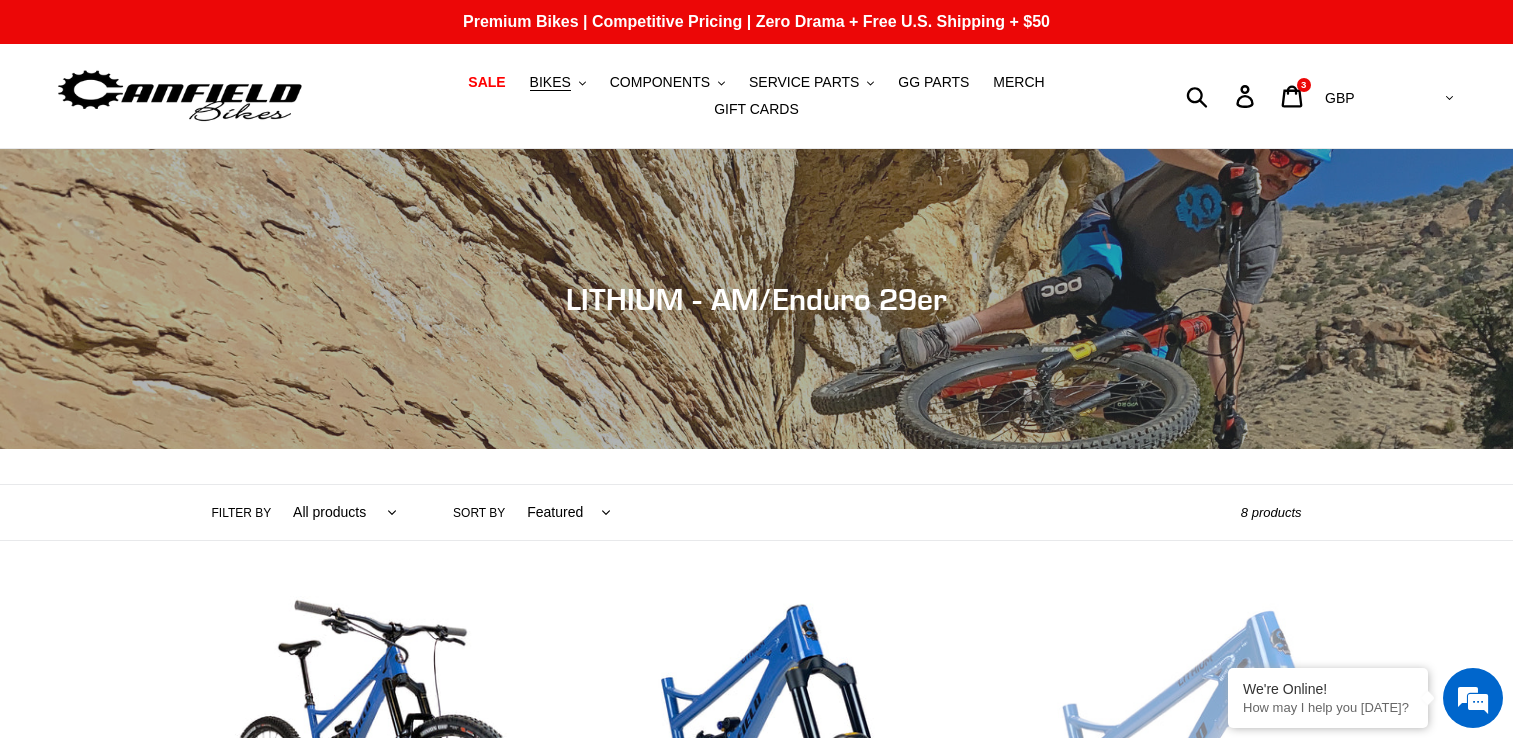 scroll, scrollTop: 0, scrollLeft: 0, axis: both 